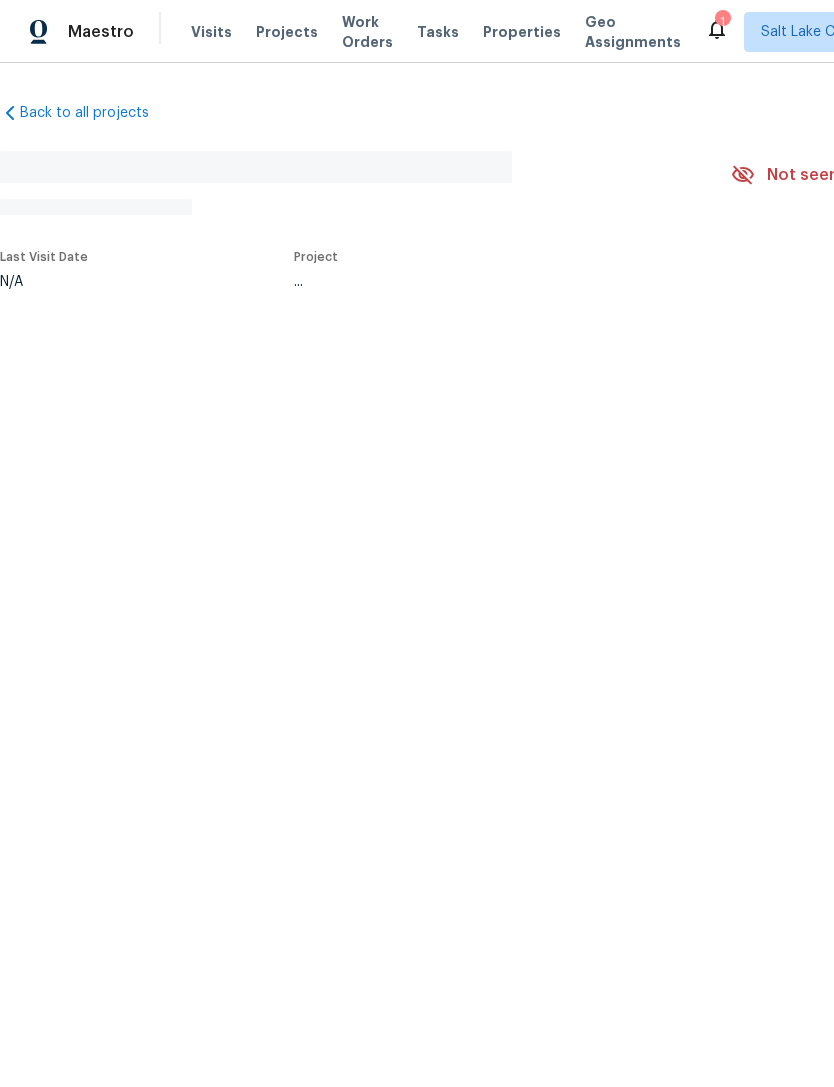 scroll, scrollTop: 0, scrollLeft: 0, axis: both 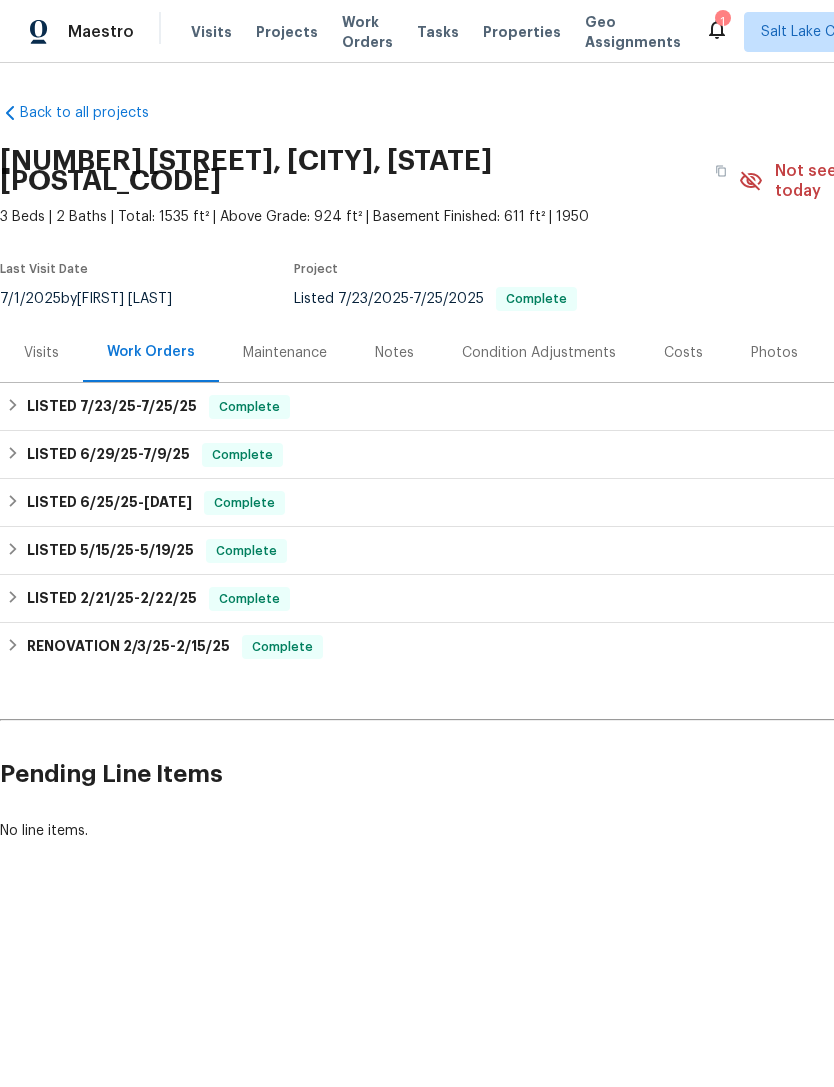 click on "Photos" at bounding box center (774, 353) 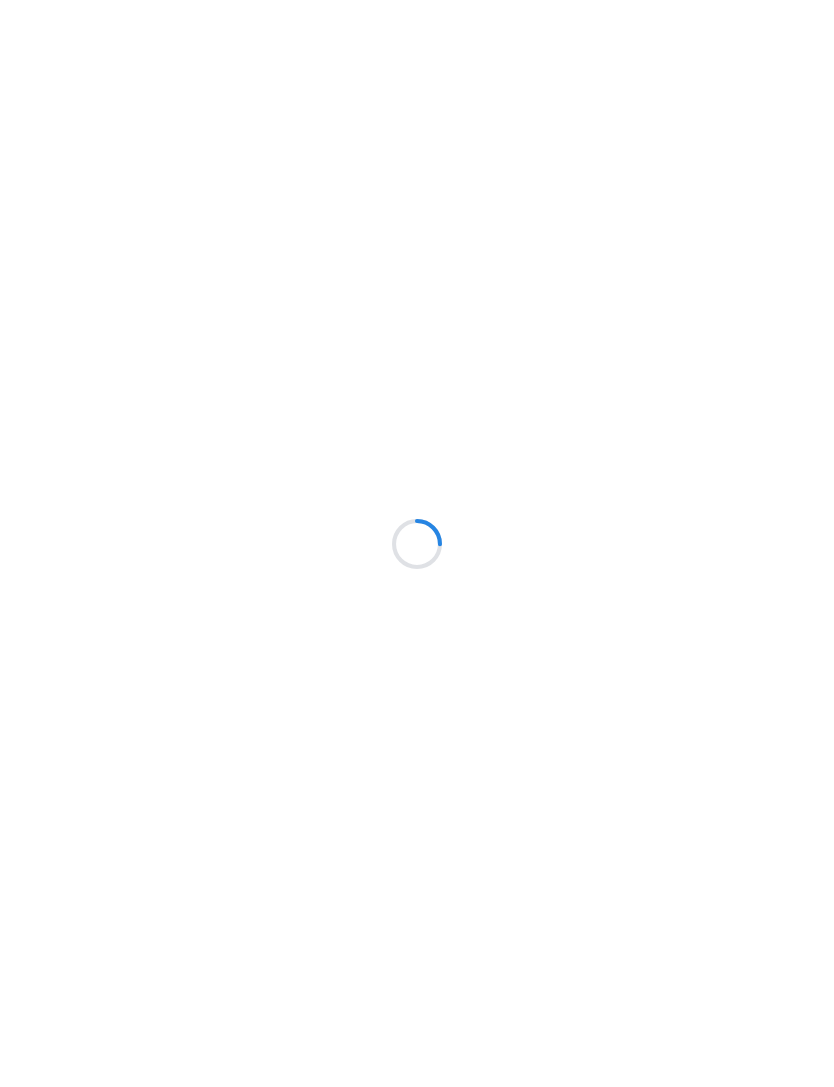 scroll, scrollTop: 0, scrollLeft: 0, axis: both 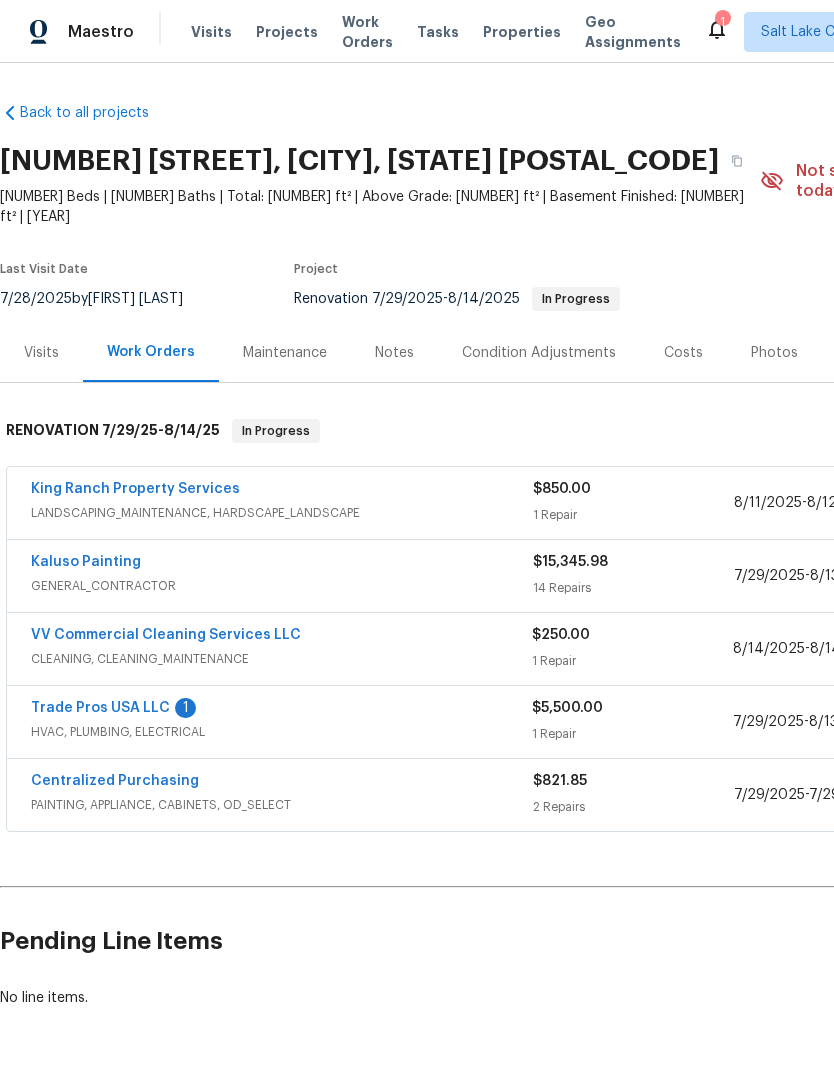 click on "Trade Pros USA LLC" at bounding box center [100, 708] 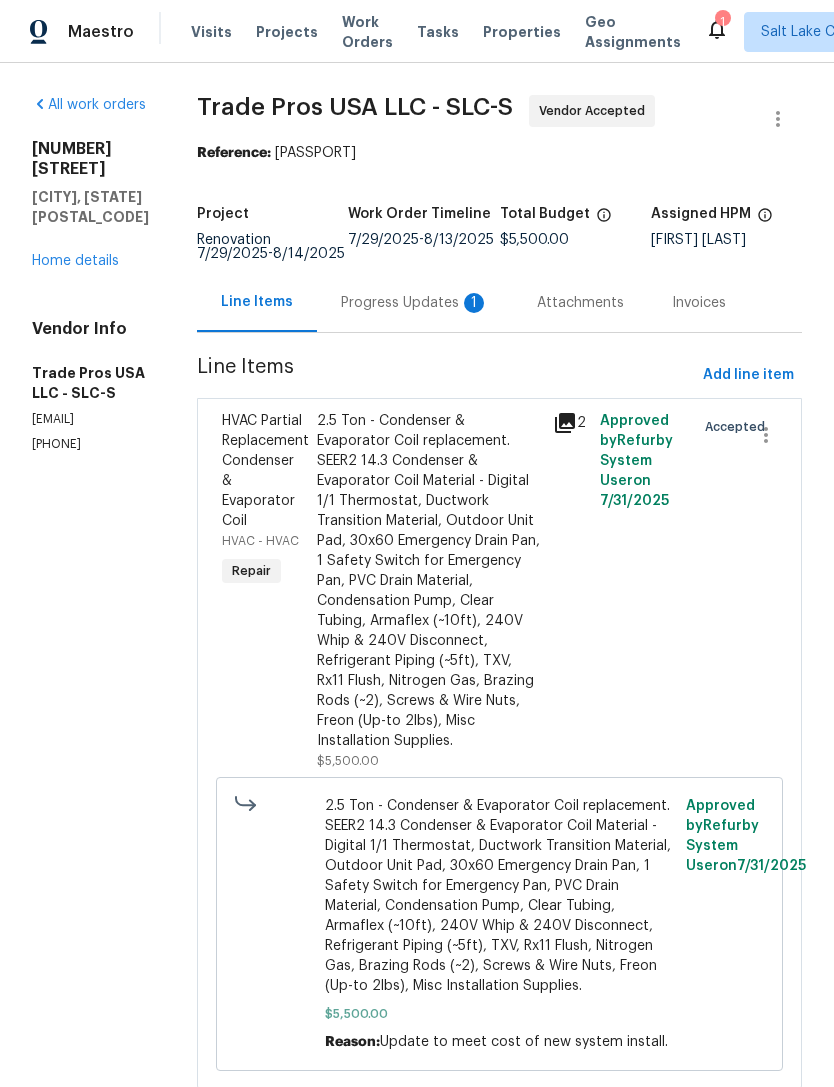 click on "Progress Updates 1" at bounding box center (415, 303) 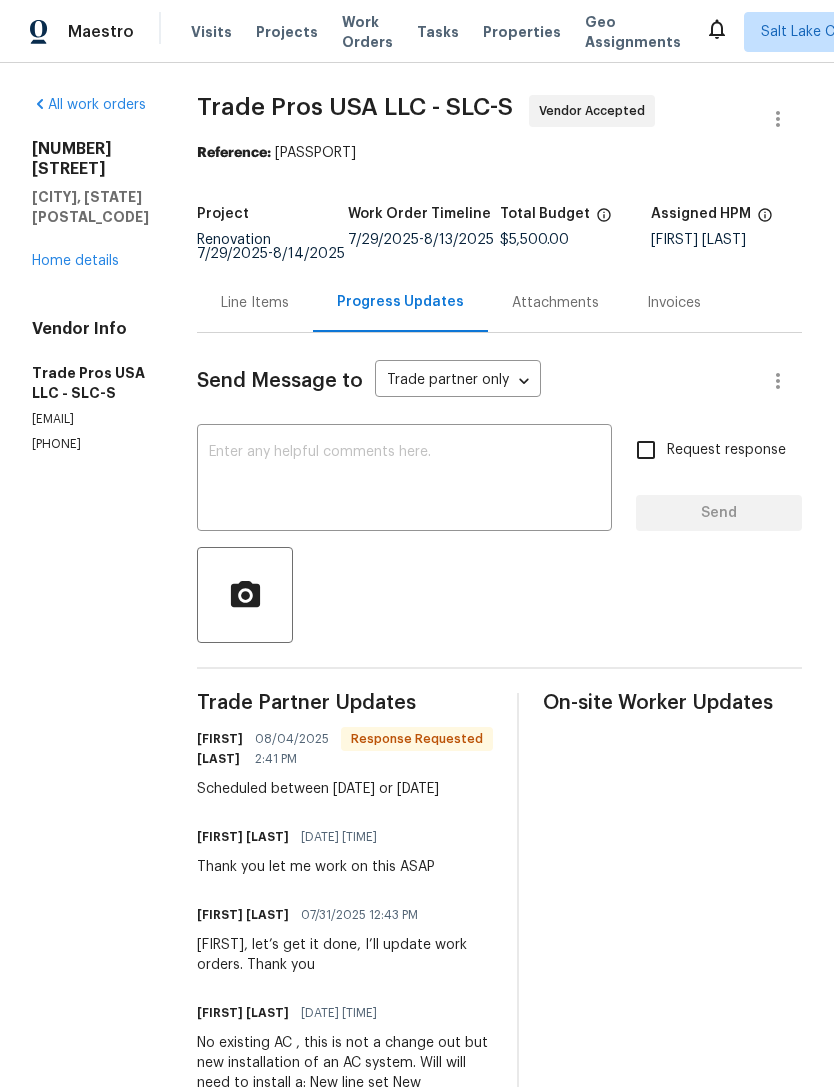 click at bounding box center [404, 480] 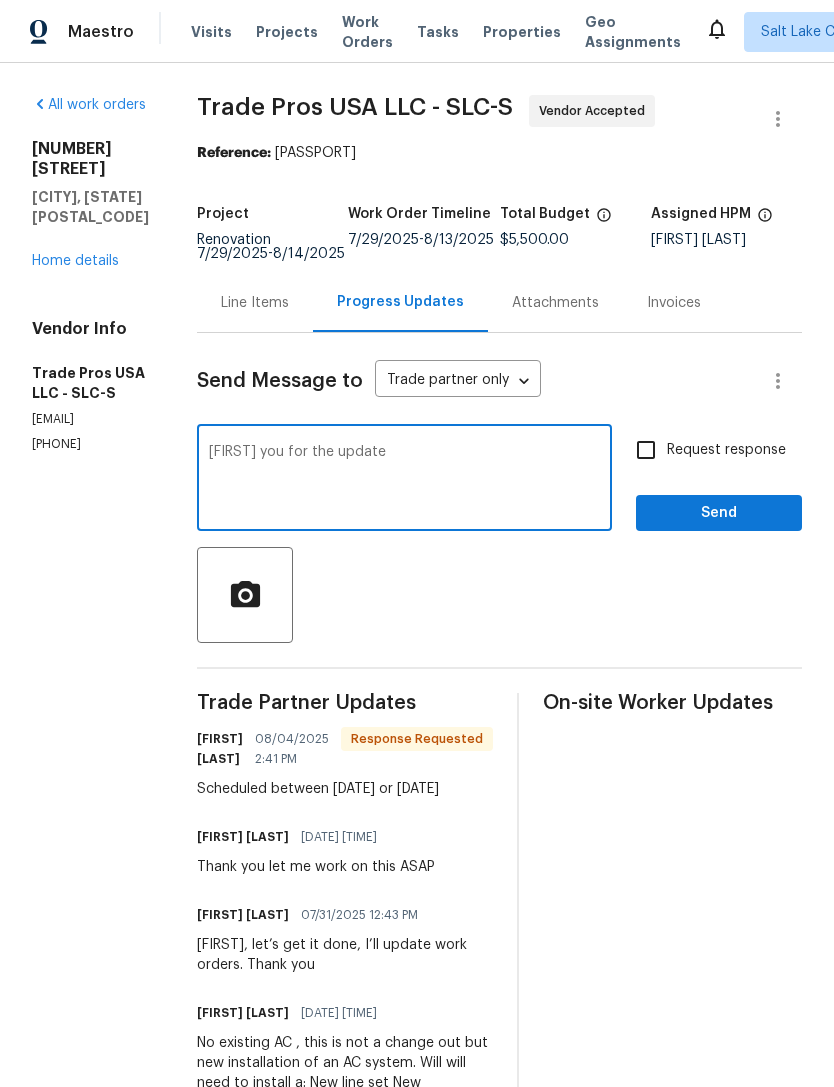 type on "Hank you for the update" 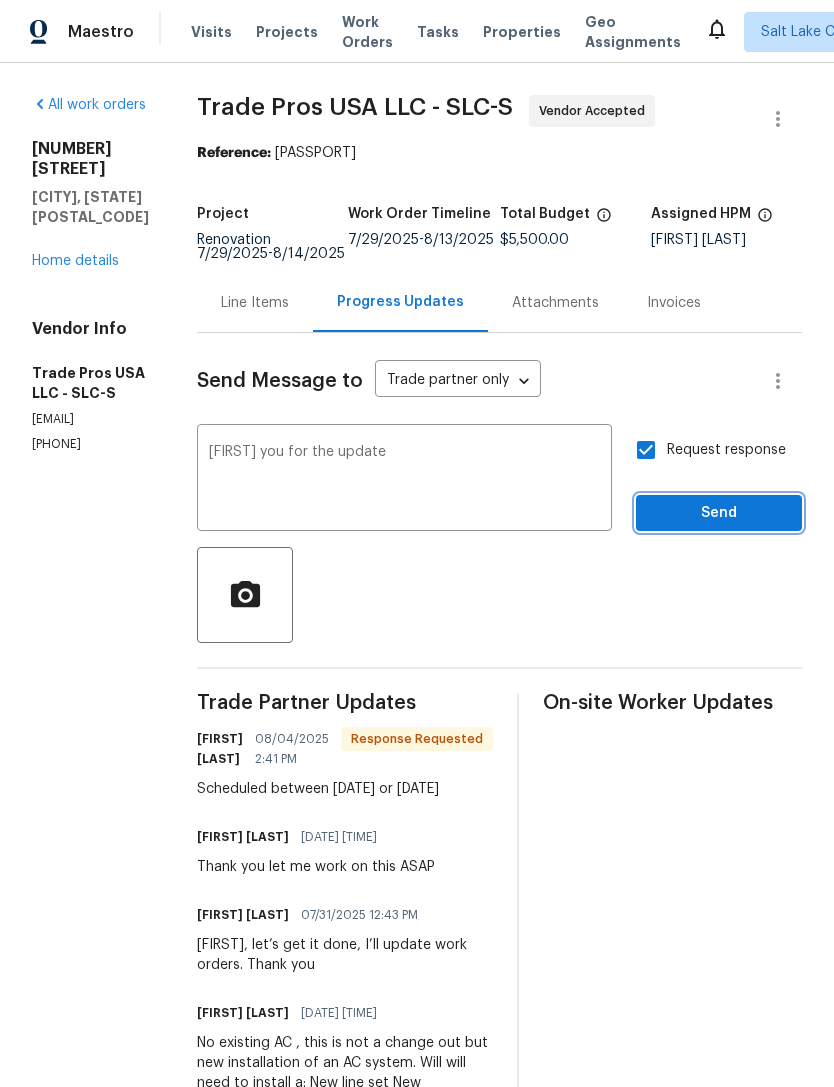 click on "Send" at bounding box center [719, 513] 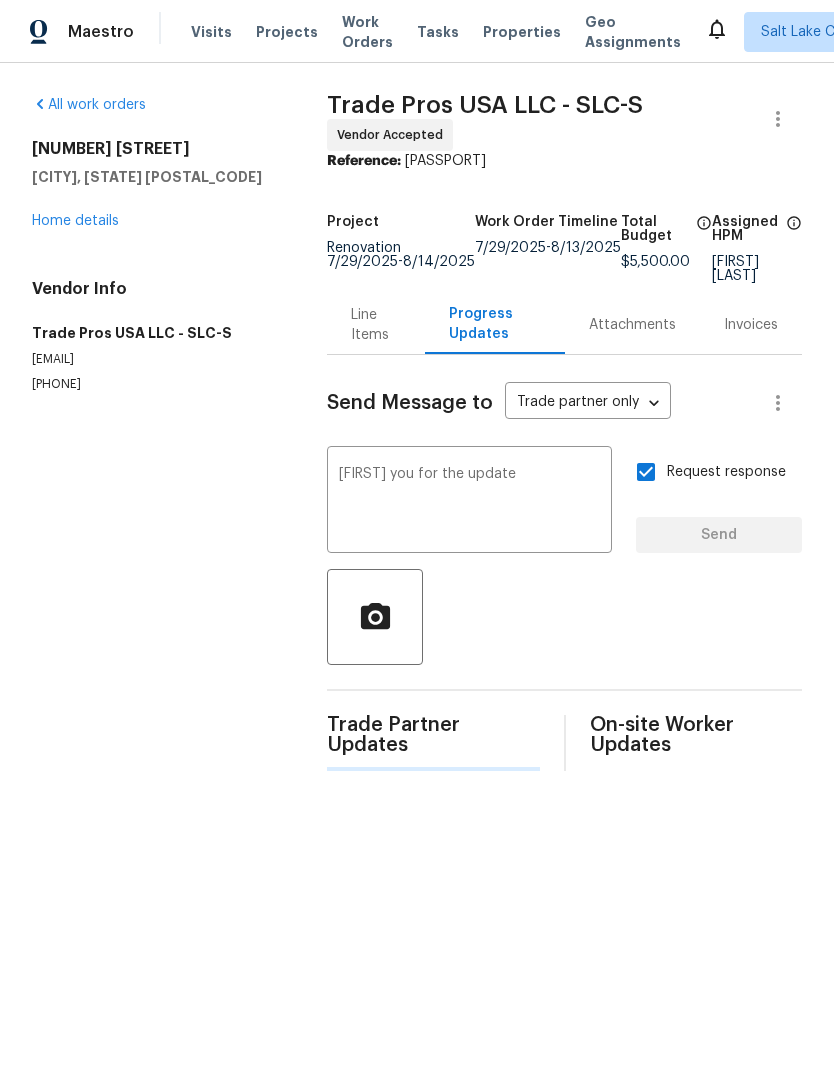 type 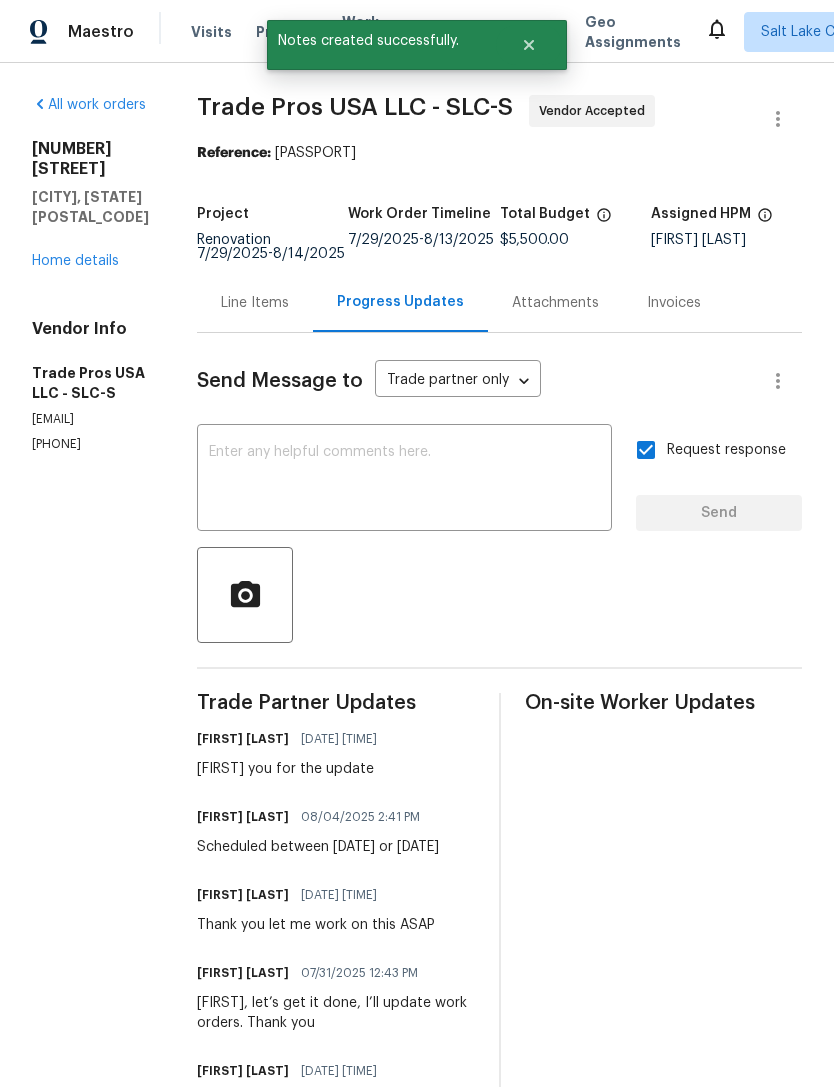 click on "Home details" at bounding box center [75, 261] 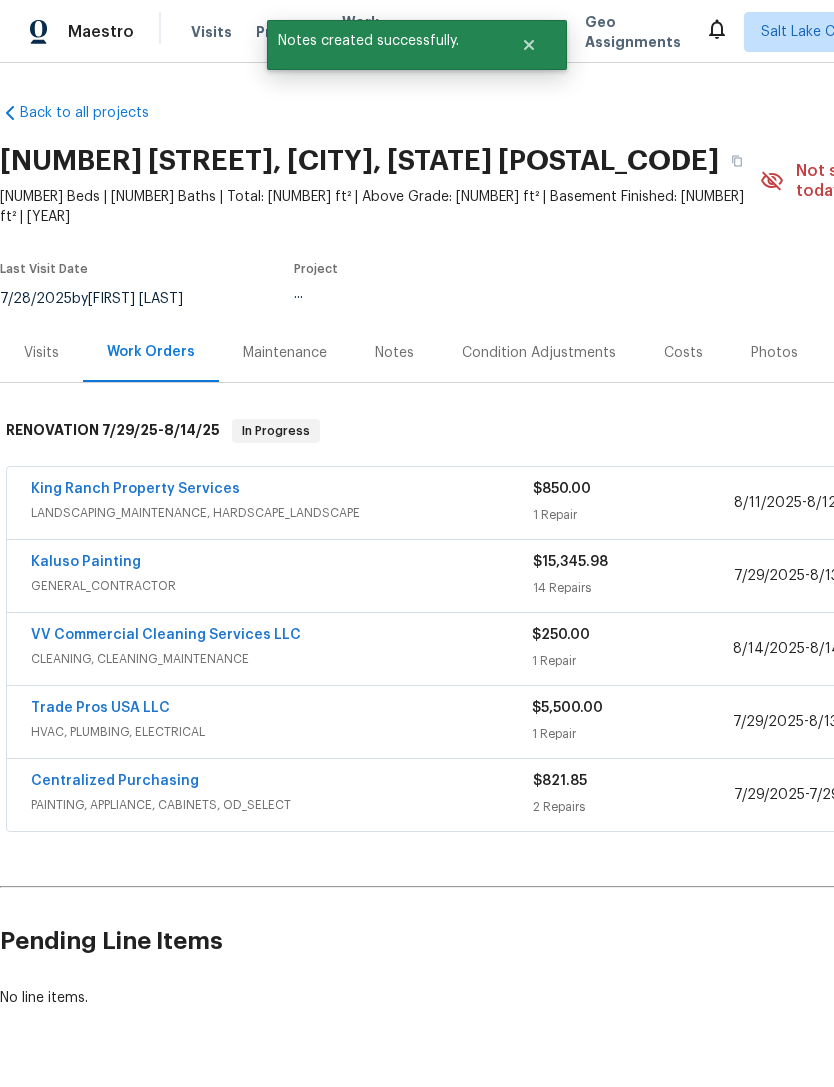 scroll, scrollTop: 0, scrollLeft: 0, axis: both 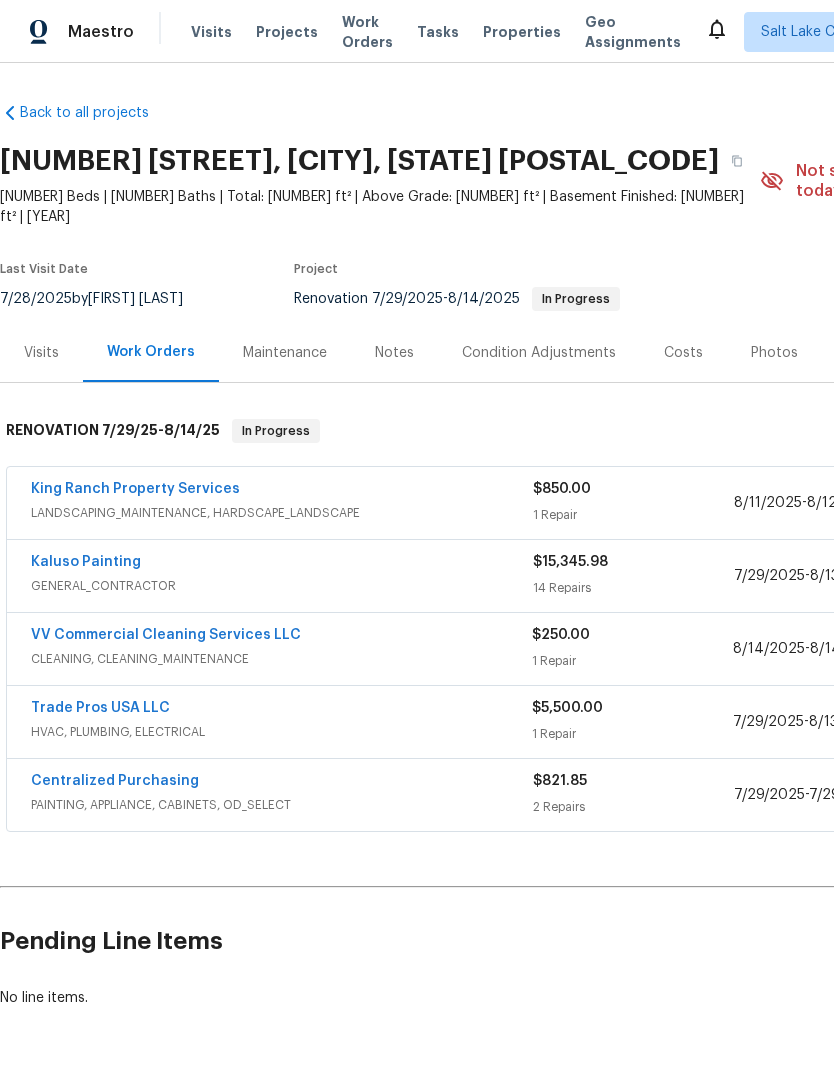 click on "King Ranch Property Services" at bounding box center [282, 491] 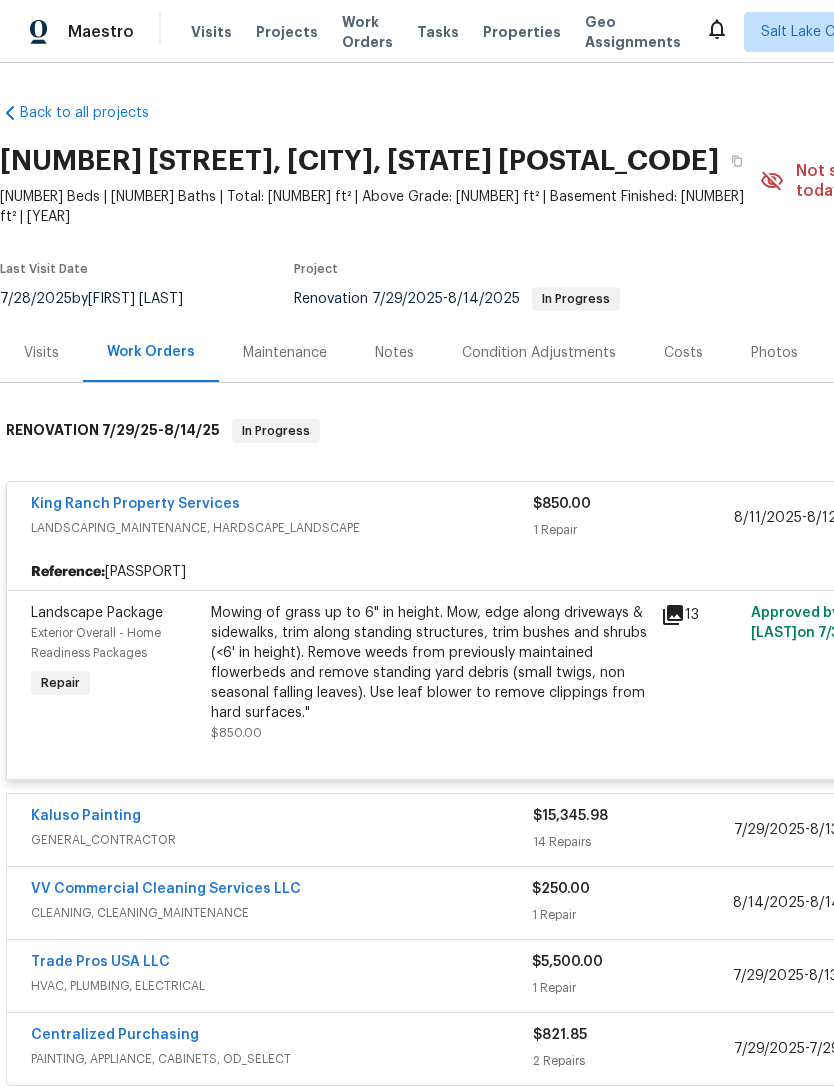 click on "Mowing of grass up to 6" in height. Mow, edge along driveways & sidewalks, trim along standing structures, trim bushes and shrubs (<6' in height). Remove weeds from previously maintained flowerbeds and remove standing yard debris (small twigs, non seasonal falling leaves).  Use leaf blower to remove clippings from hard surfaces."" at bounding box center (430, 663) 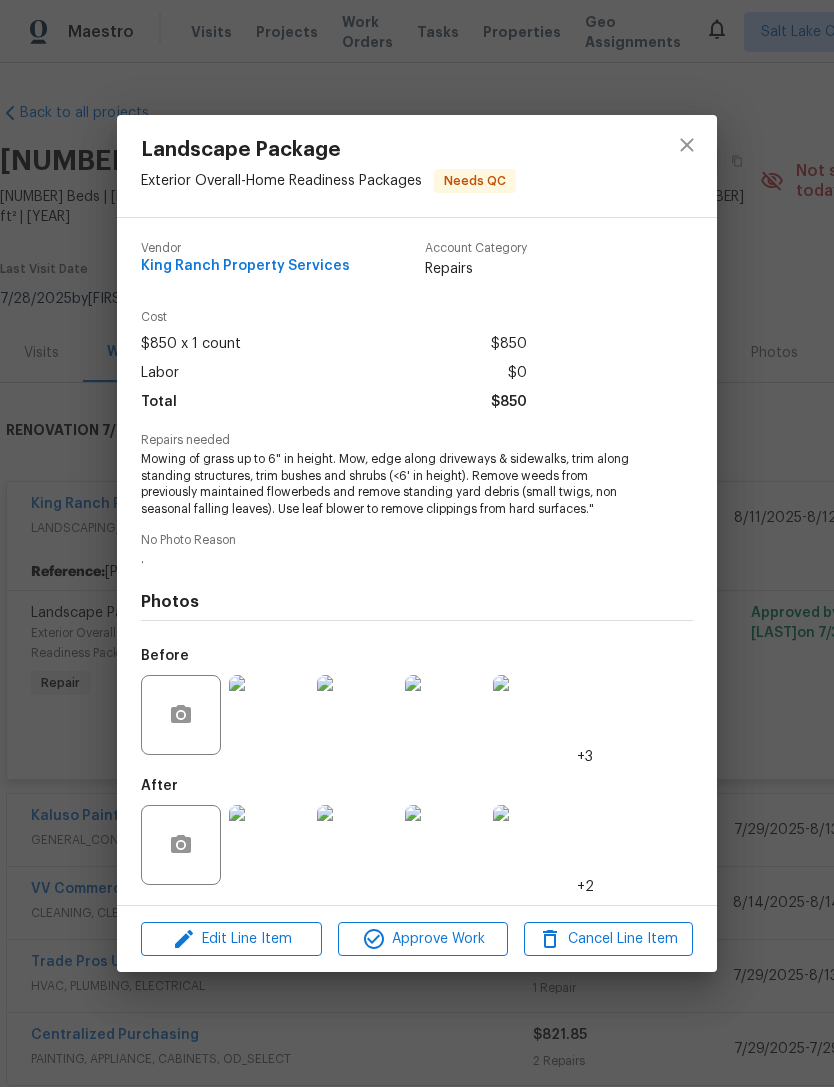 click at bounding box center (269, 845) 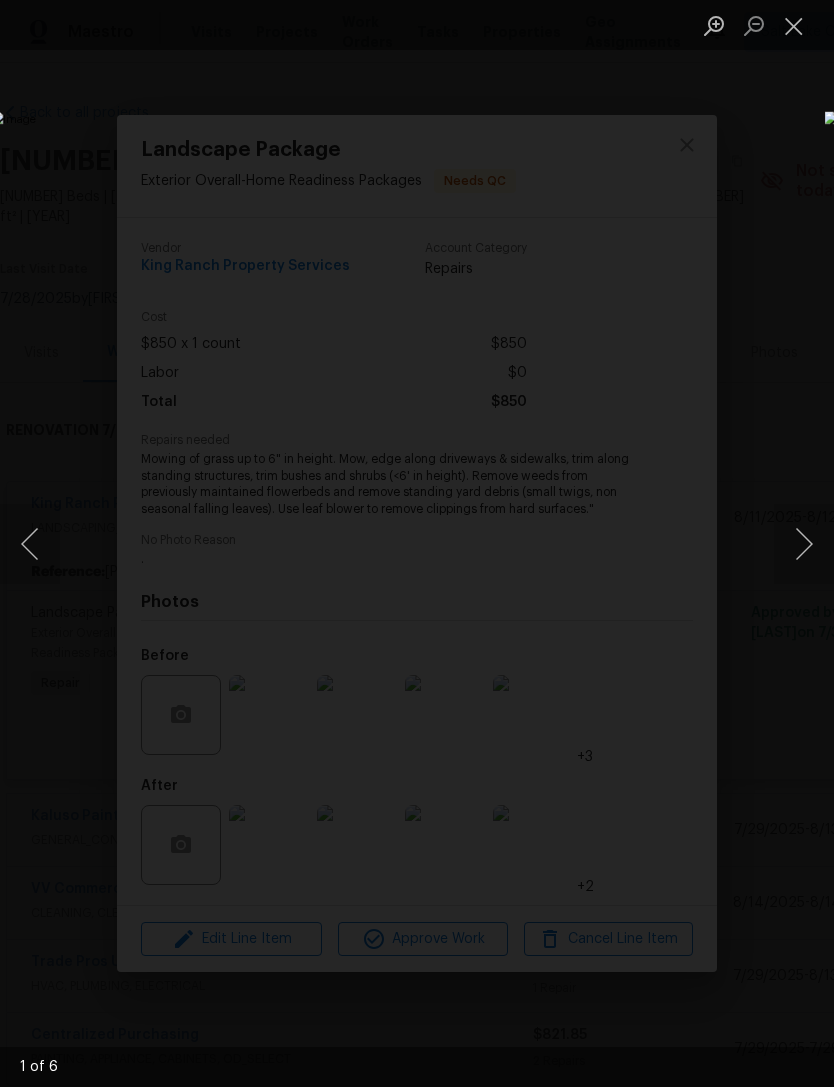 click at bounding box center (804, 544) 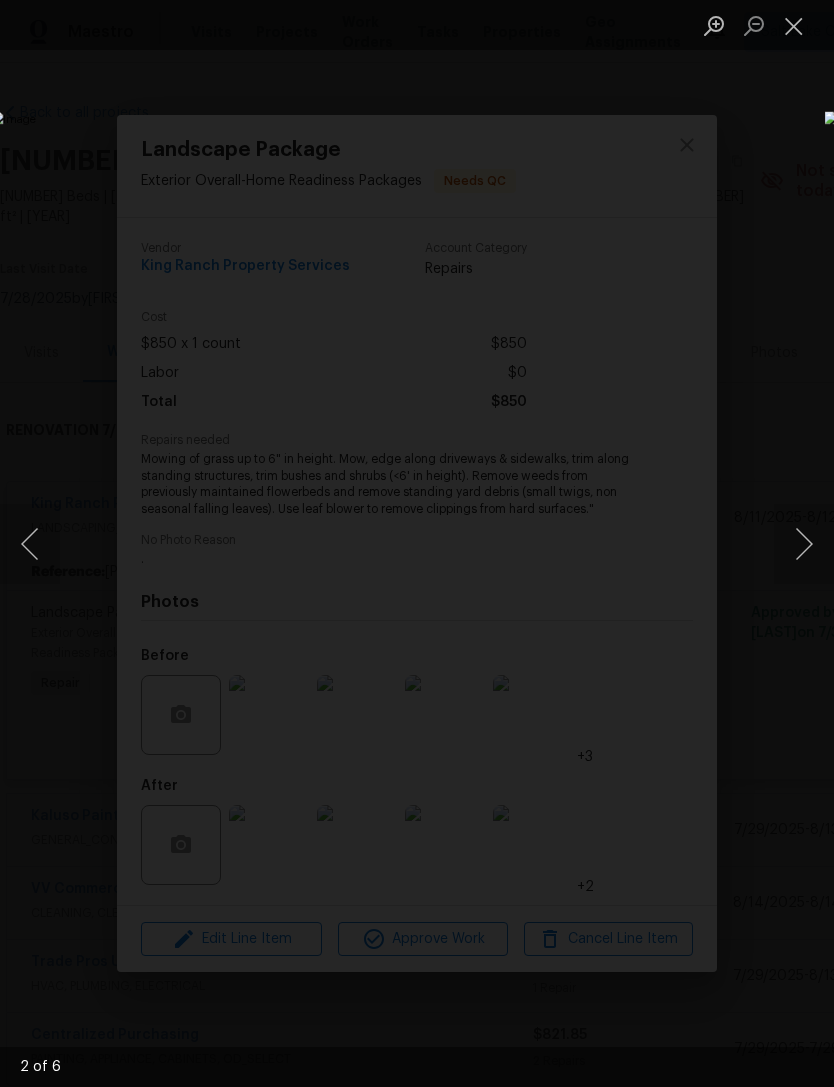 click at bounding box center [804, 544] 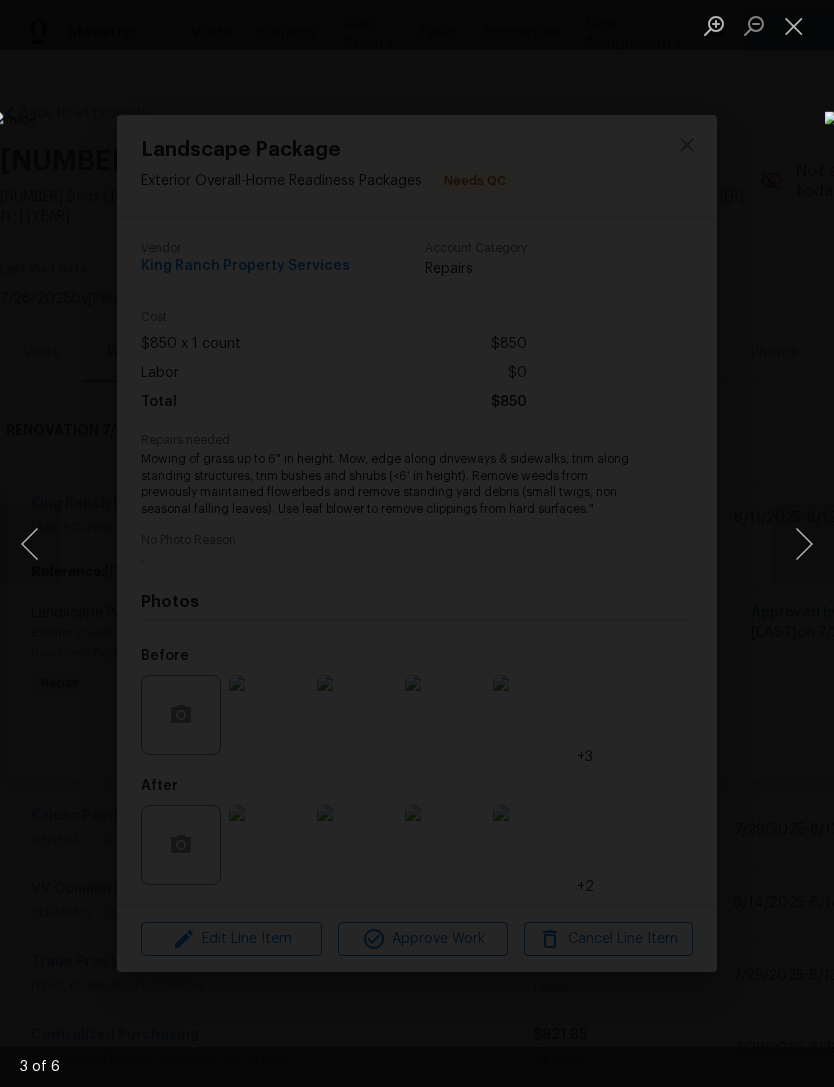 click at bounding box center (804, 544) 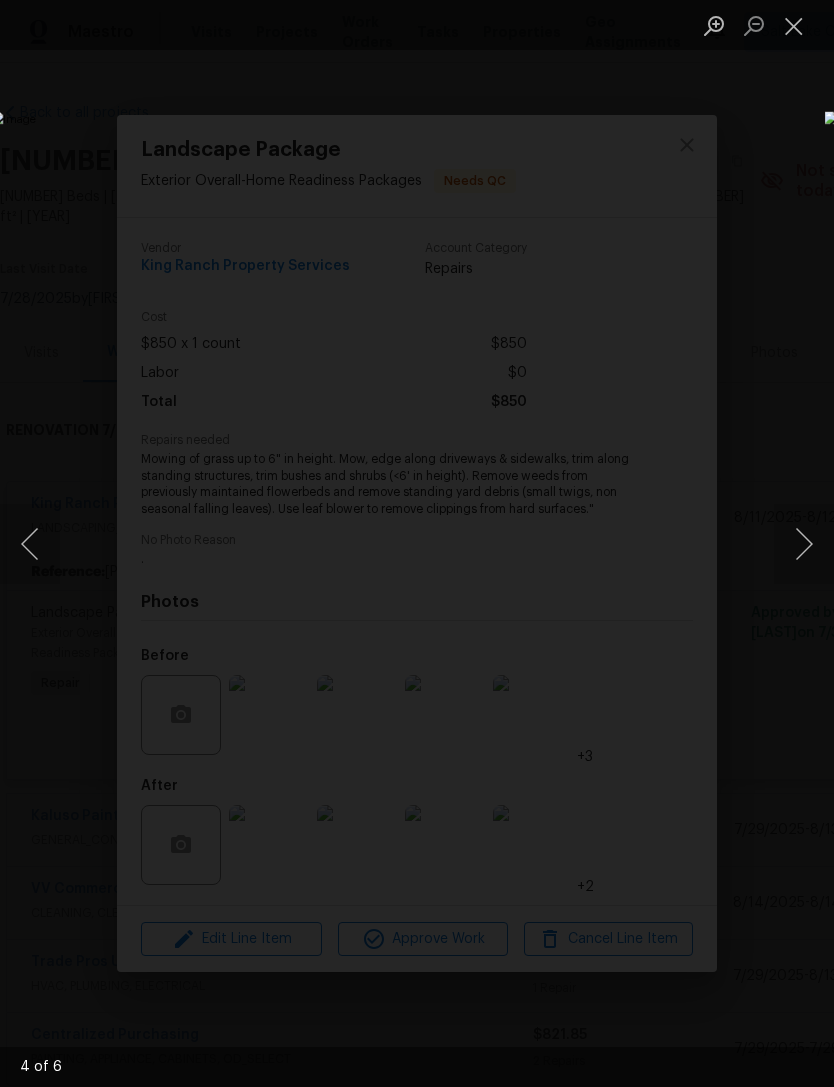 click at bounding box center (804, 544) 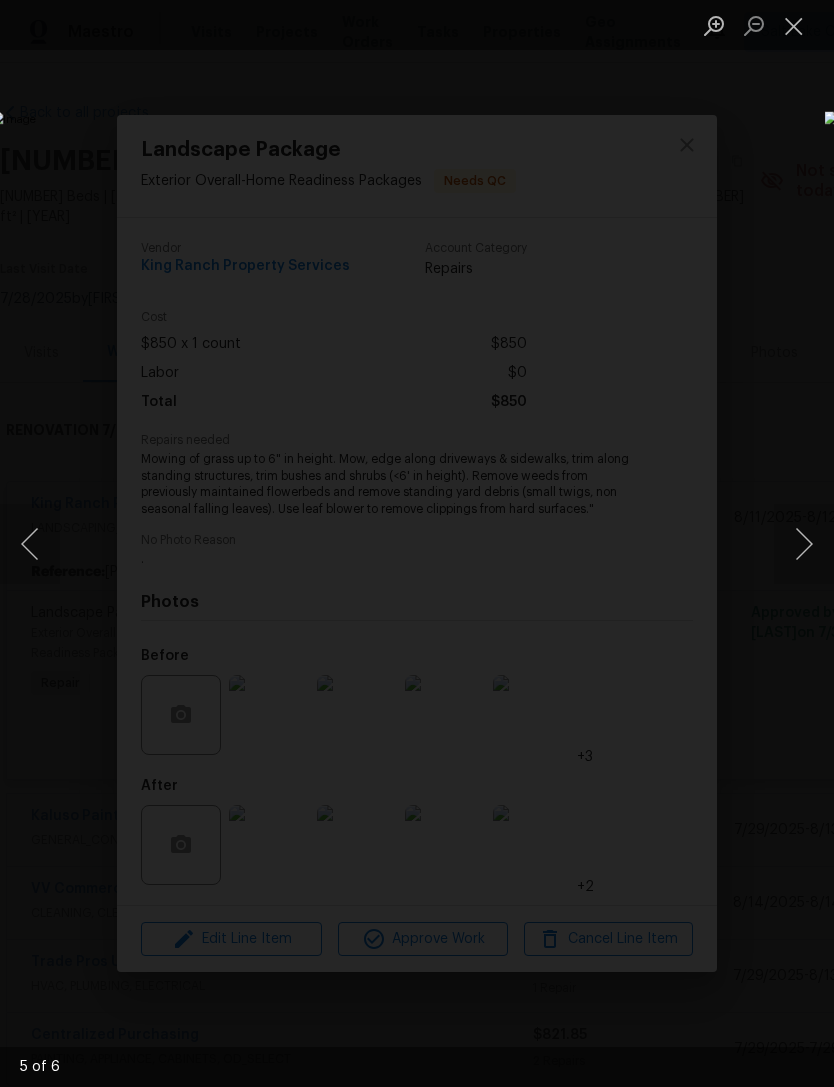 click at bounding box center (804, 544) 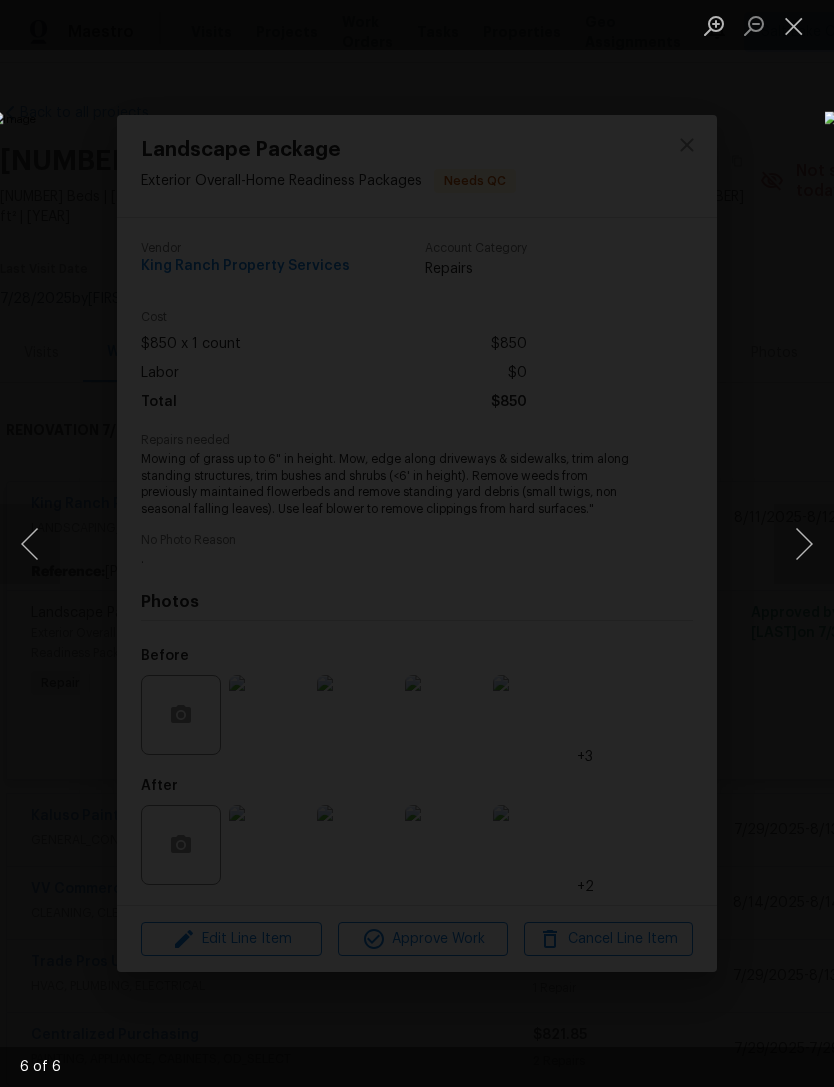 click at bounding box center (804, 544) 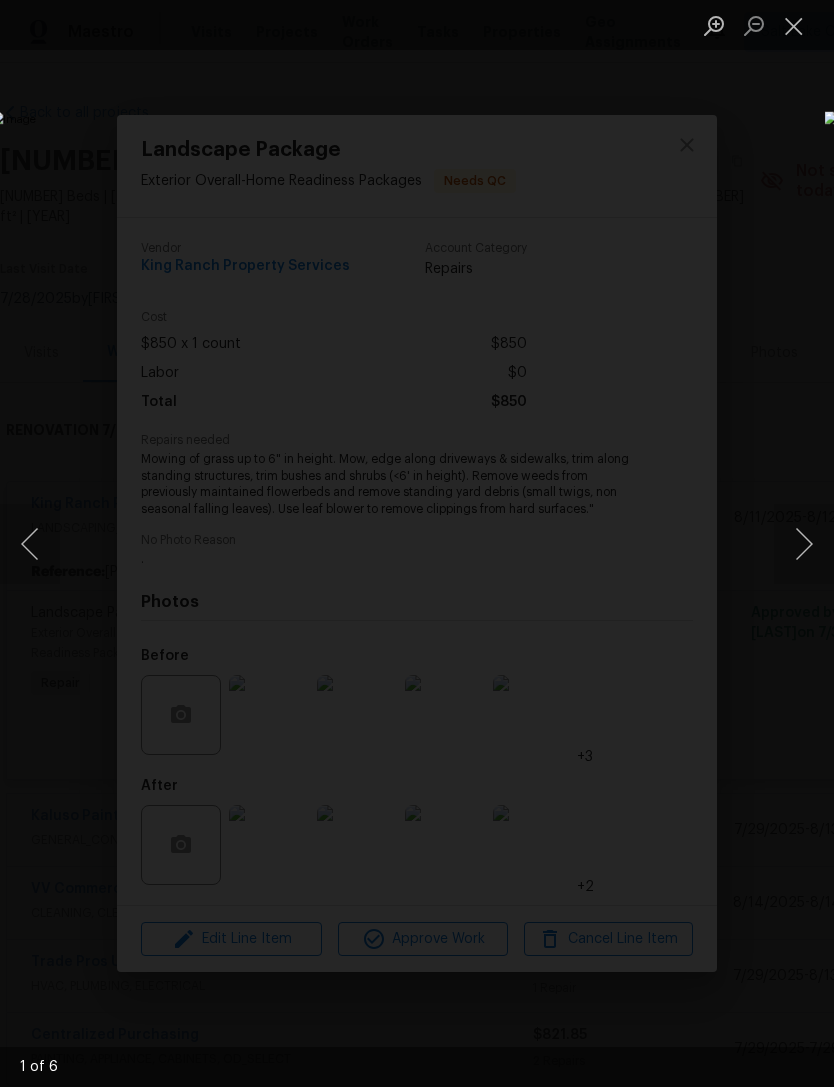 click at bounding box center (804, 544) 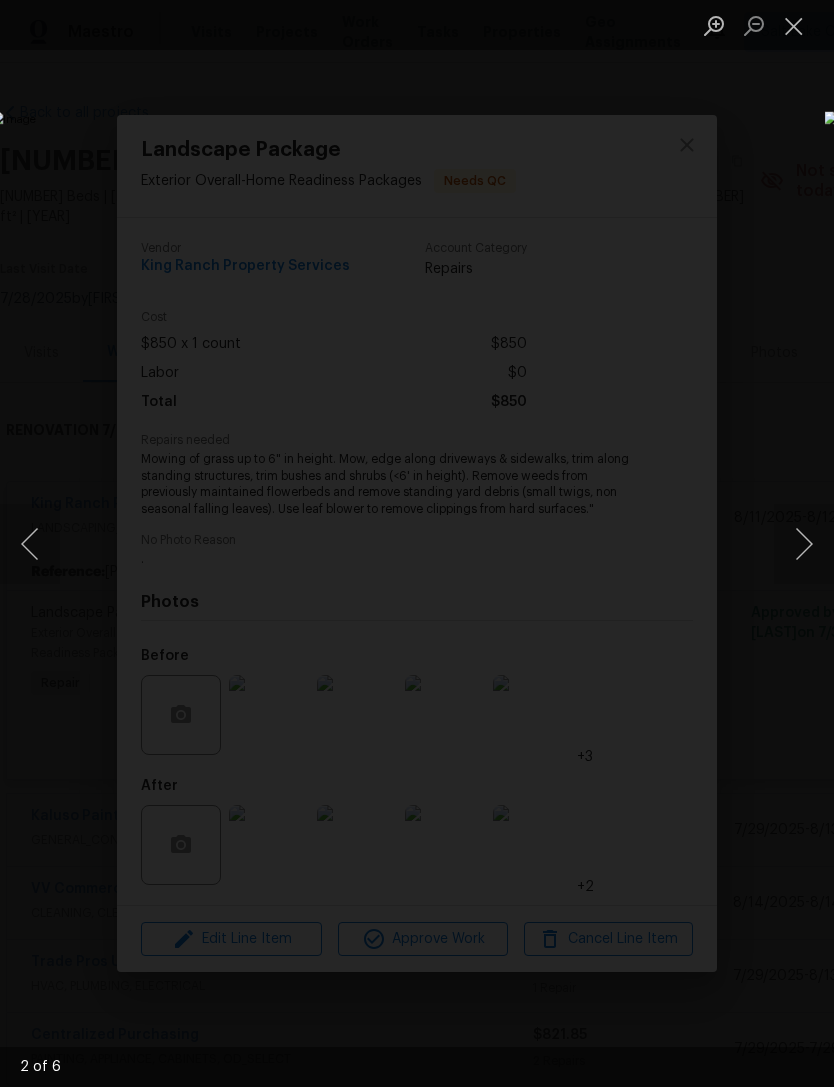 click at bounding box center [804, 544] 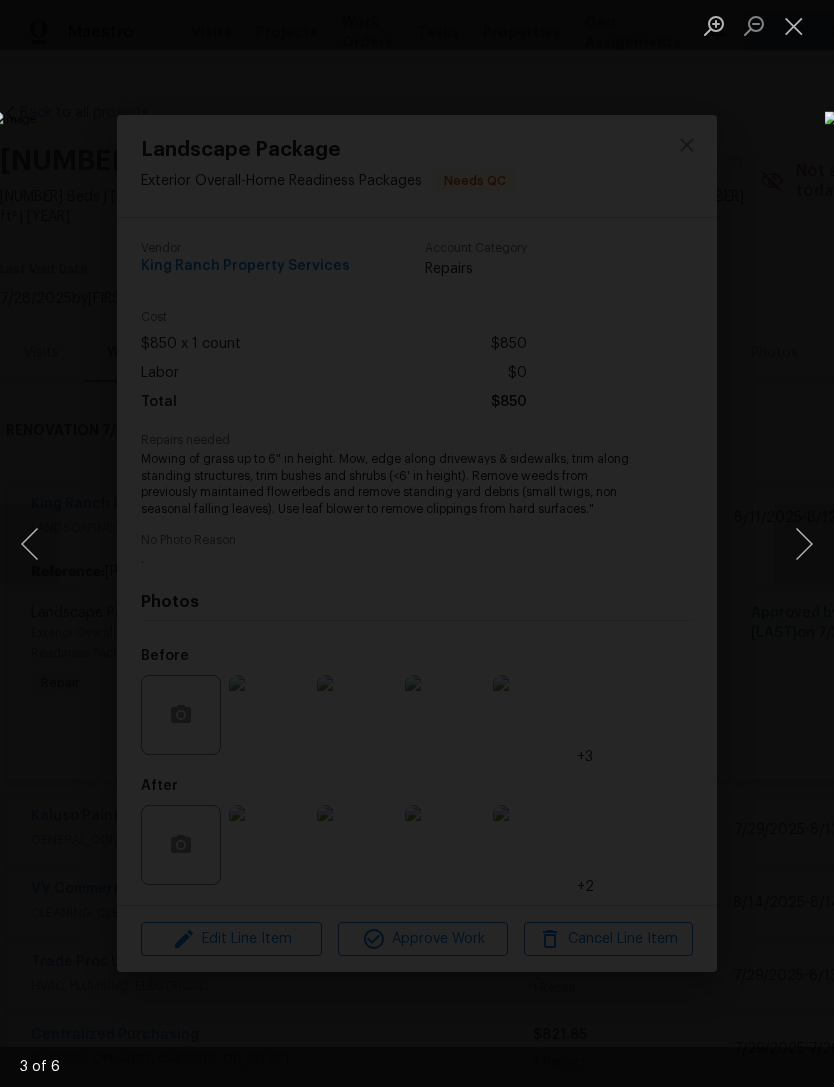 click at bounding box center (804, 544) 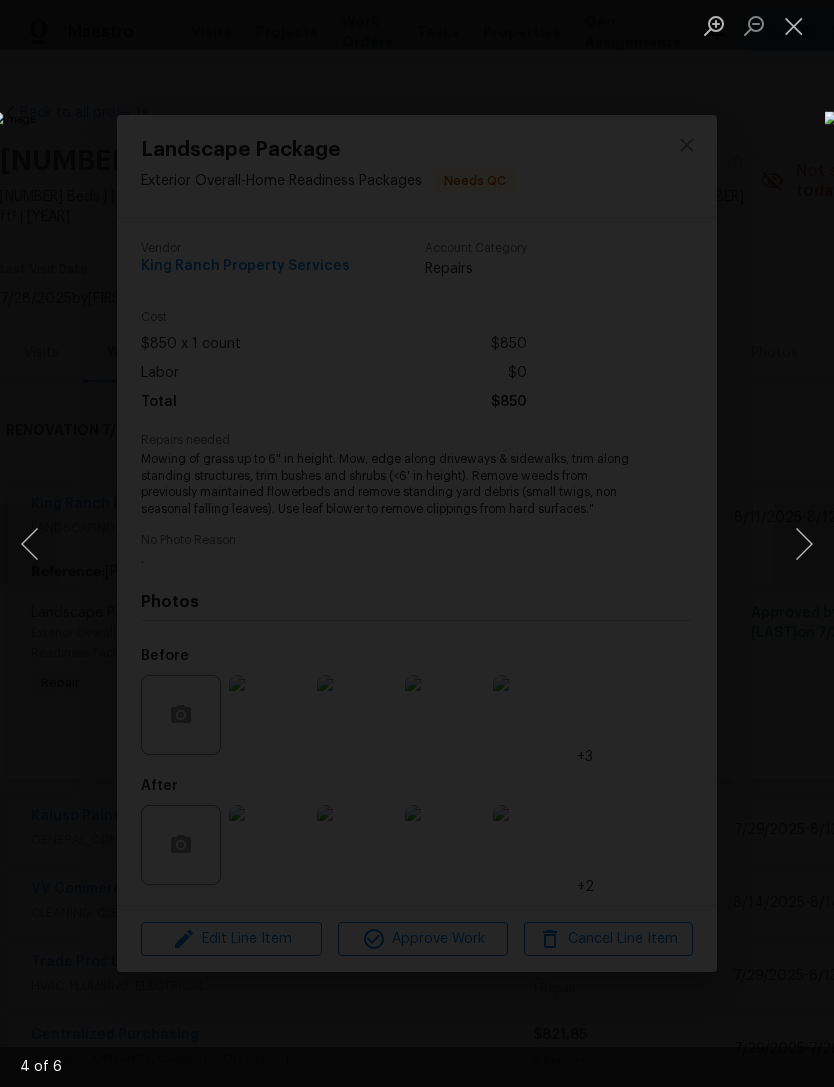 click at bounding box center (804, 544) 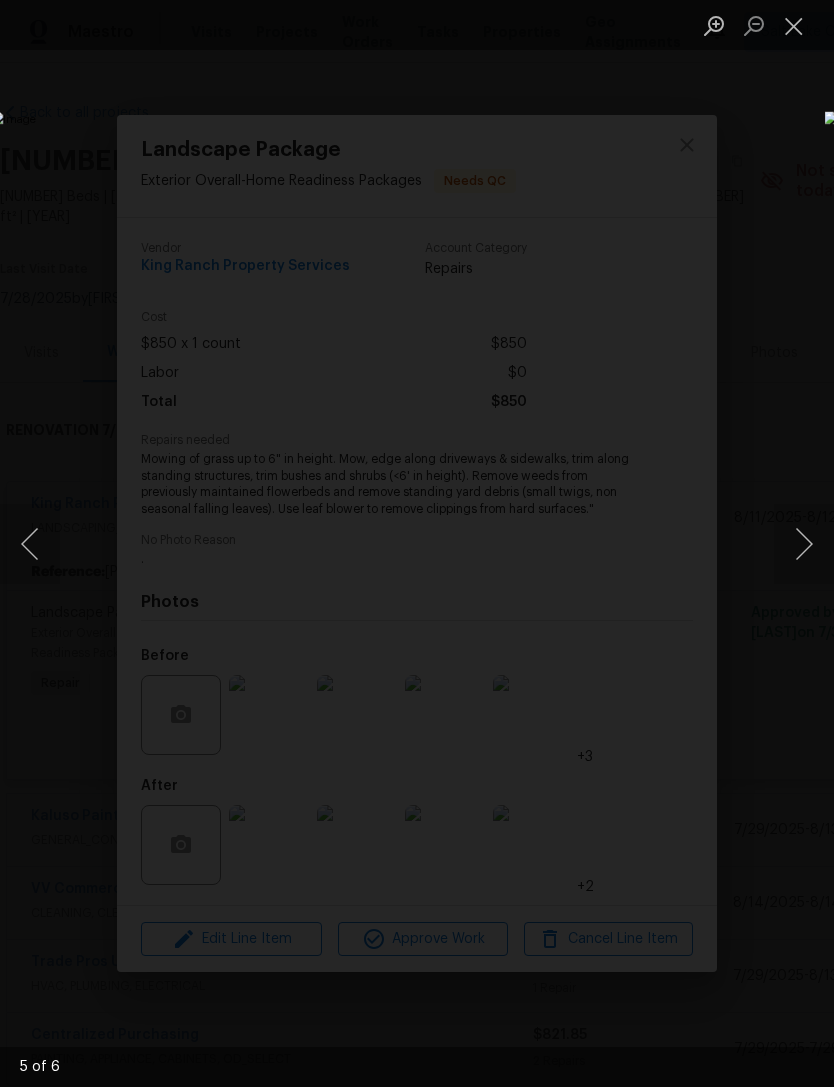 click at bounding box center [804, 544] 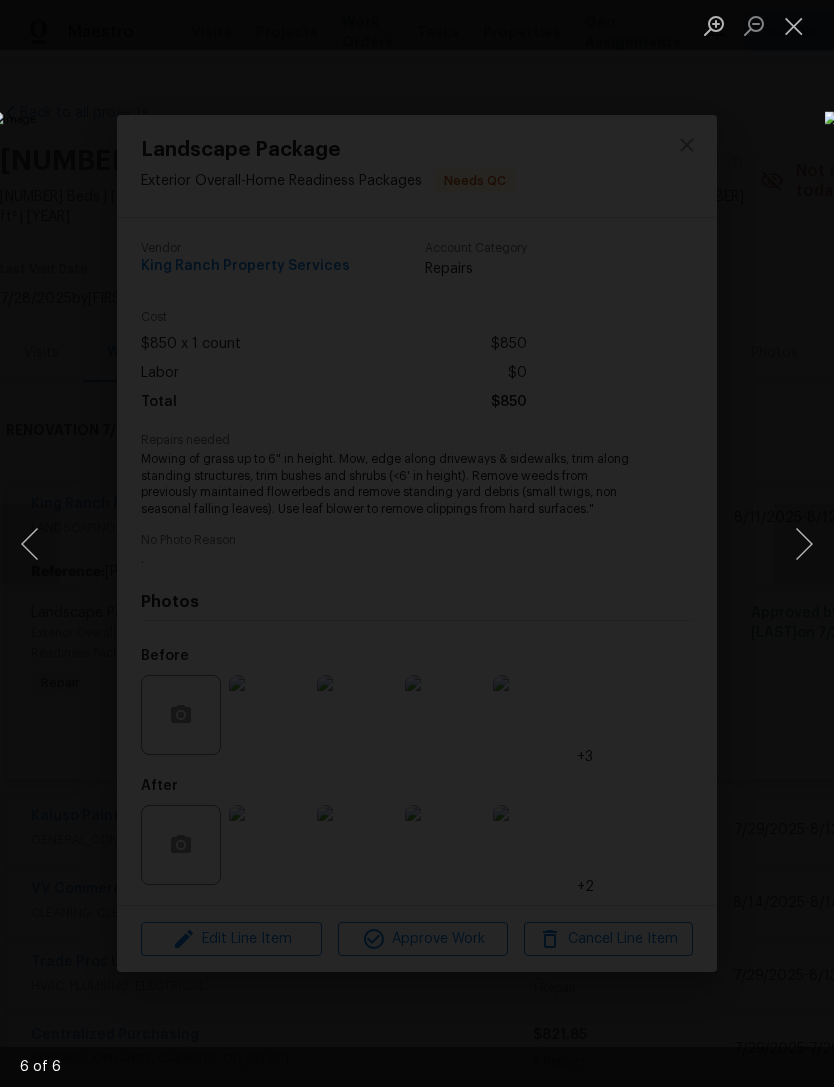 click at bounding box center (804, 544) 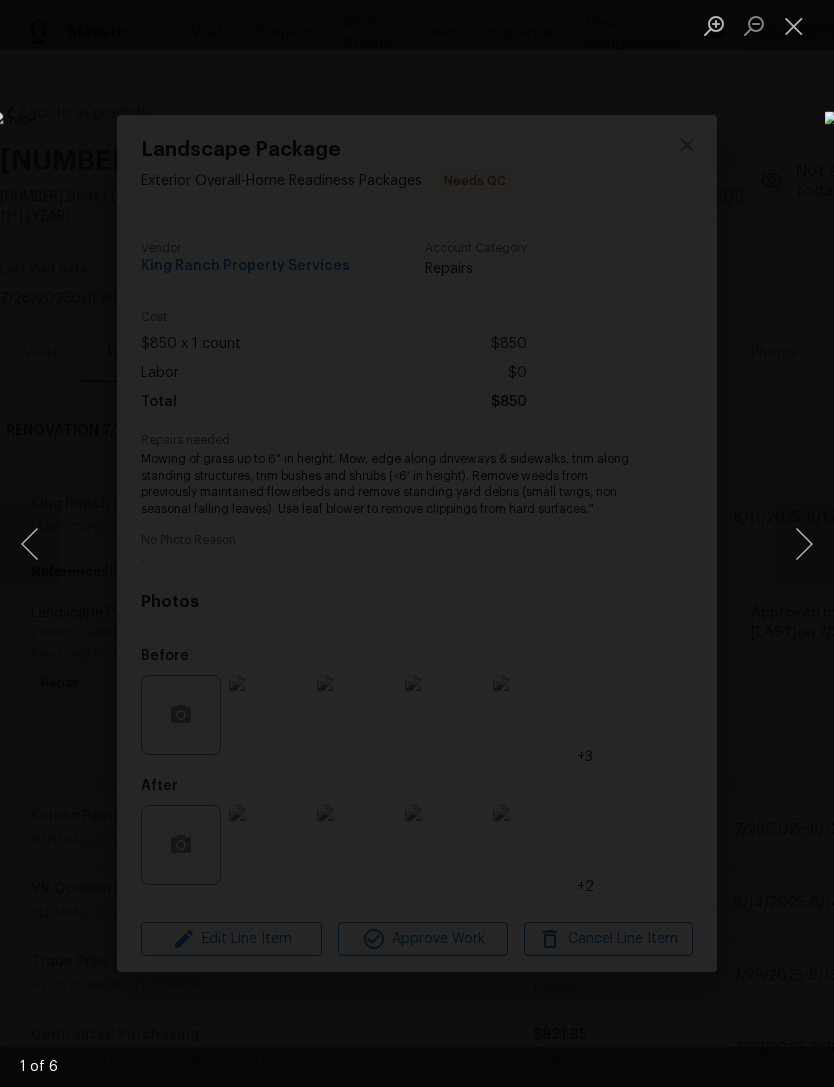 click at bounding box center (794, 25) 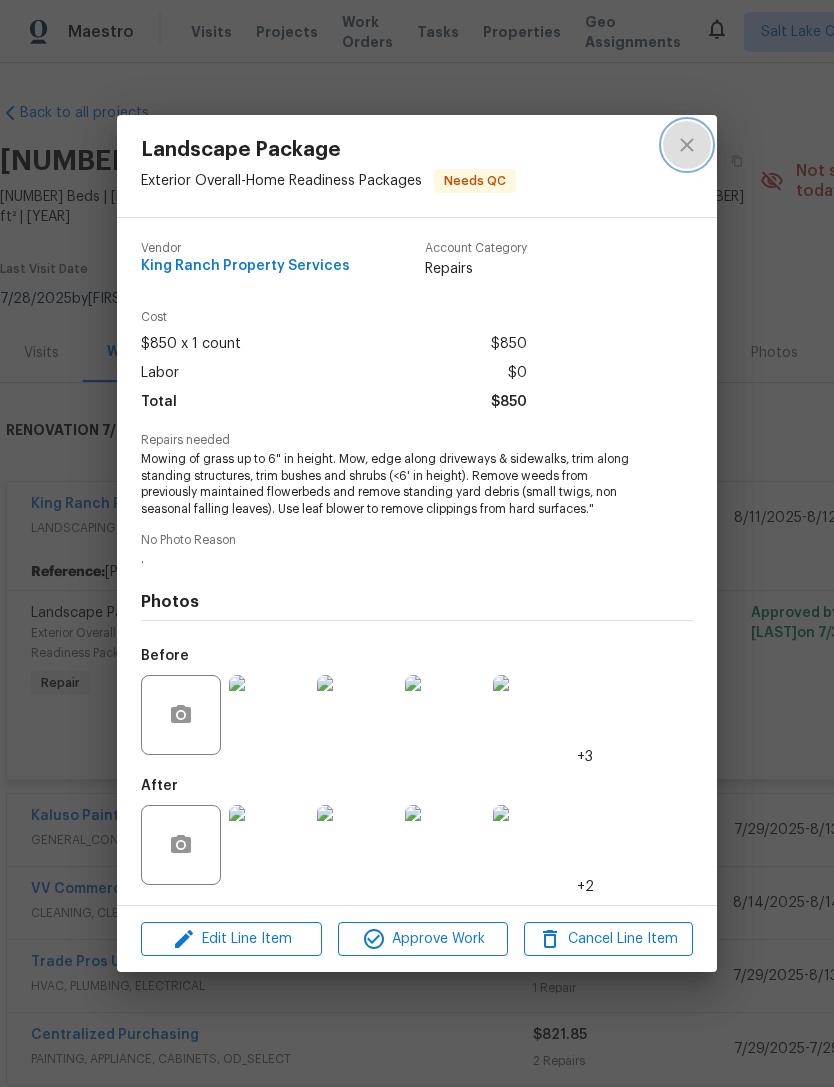 click 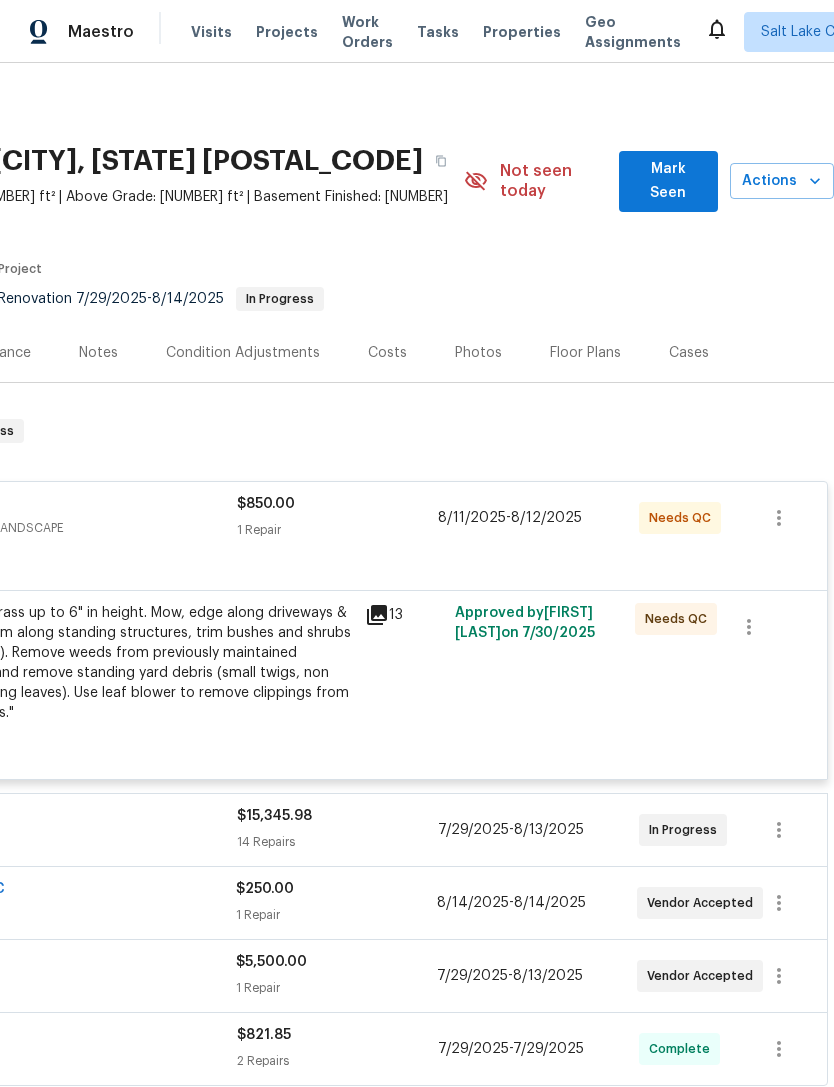 scroll, scrollTop: 0, scrollLeft: 296, axis: horizontal 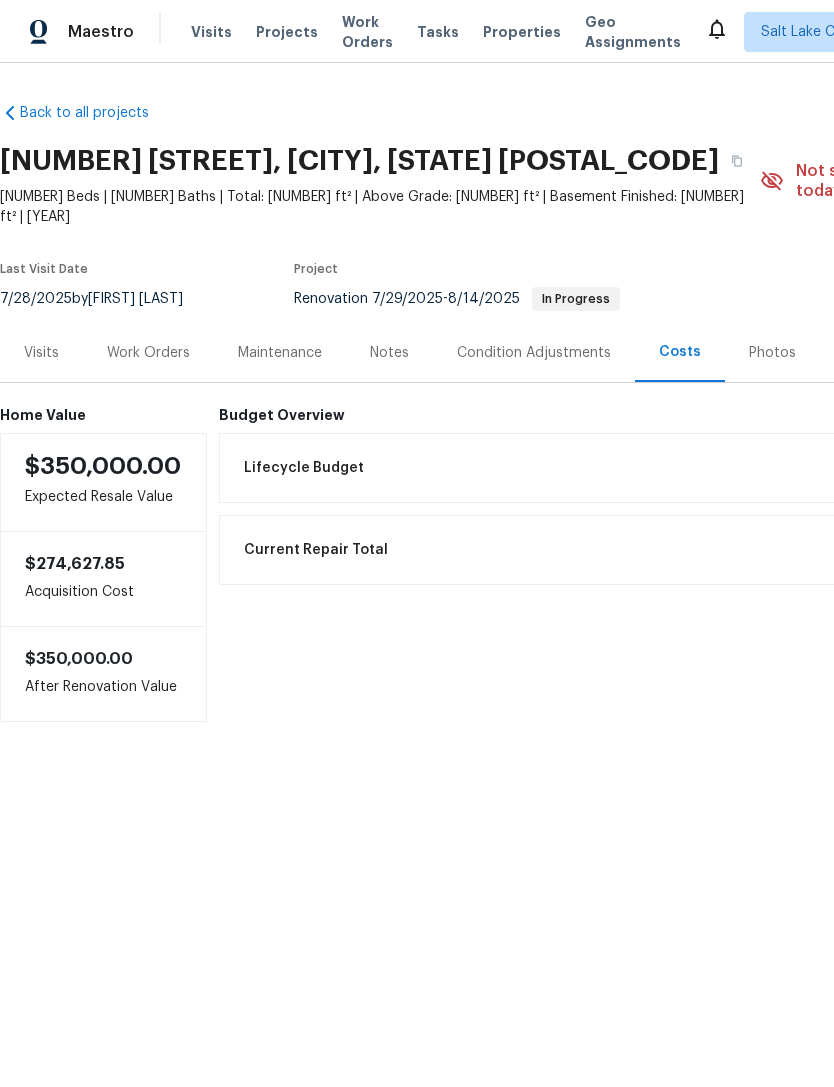 click on "Work Orders" at bounding box center (148, 353) 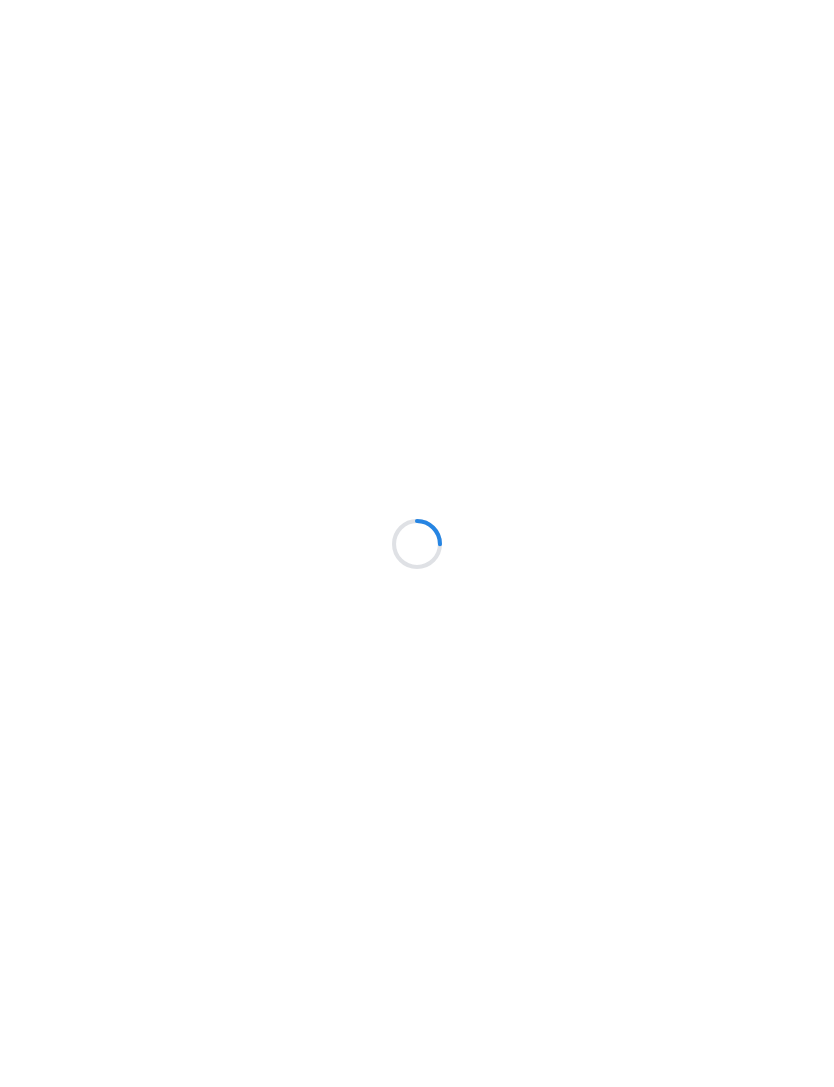 scroll, scrollTop: 0, scrollLeft: 0, axis: both 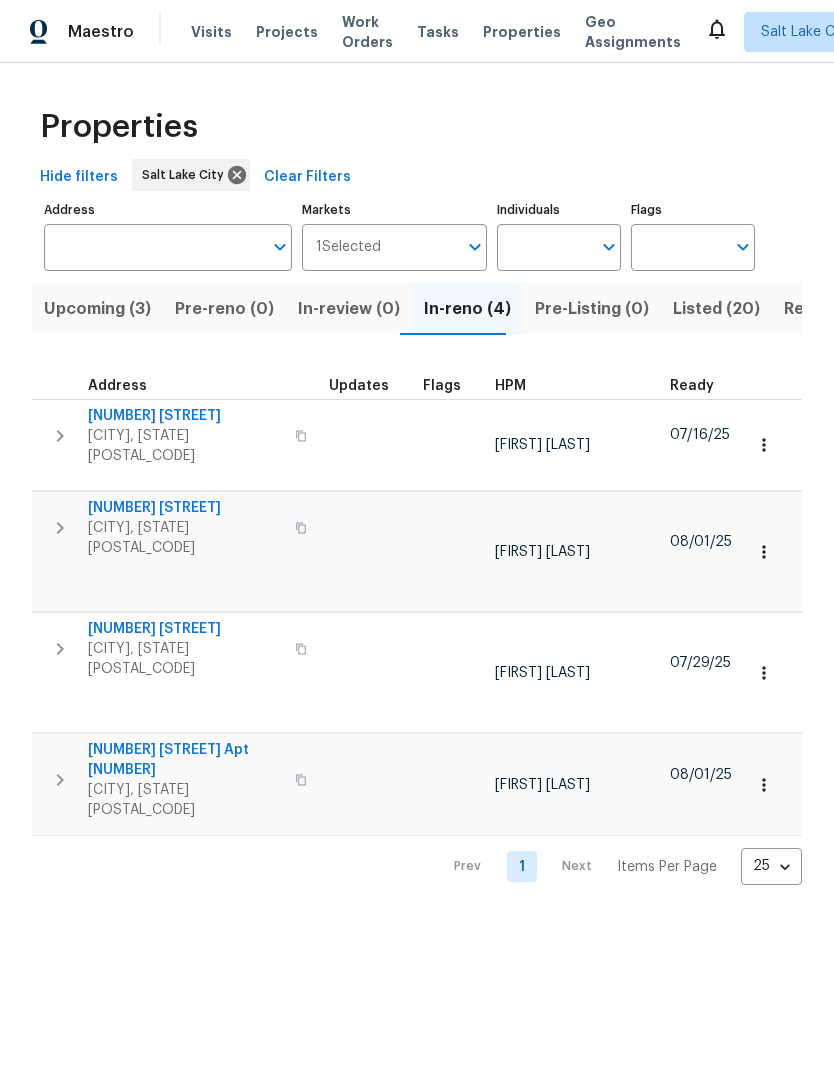 click on "Upcoming (3)" at bounding box center (97, 309) 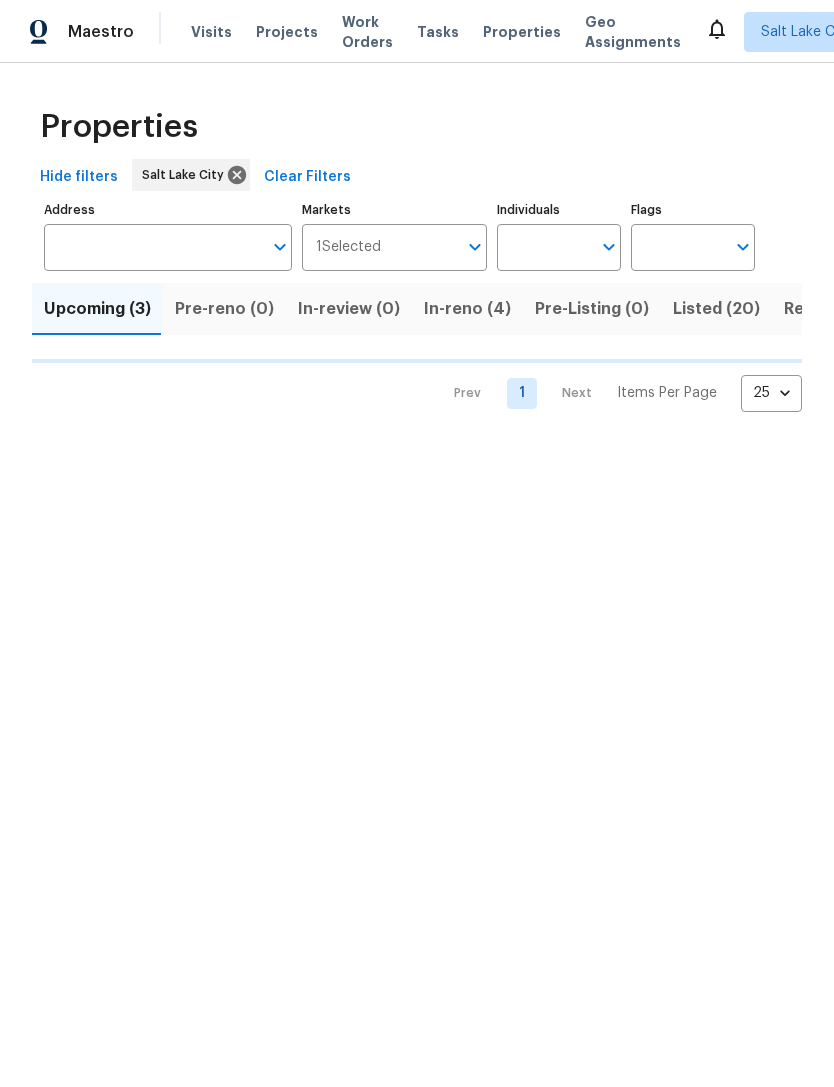 click on "Upcoming (3)" at bounding box center [97, 309] 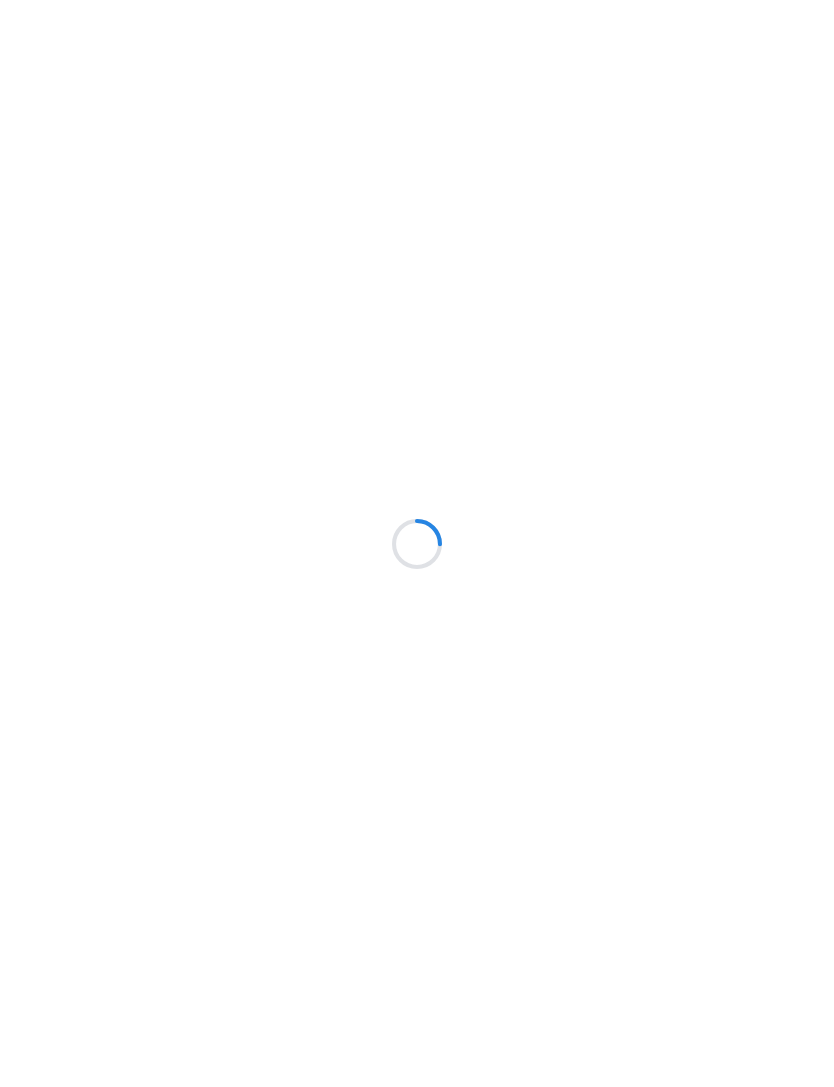 scroll, scrollTop: 0, scrollLeft: 0, axis: both 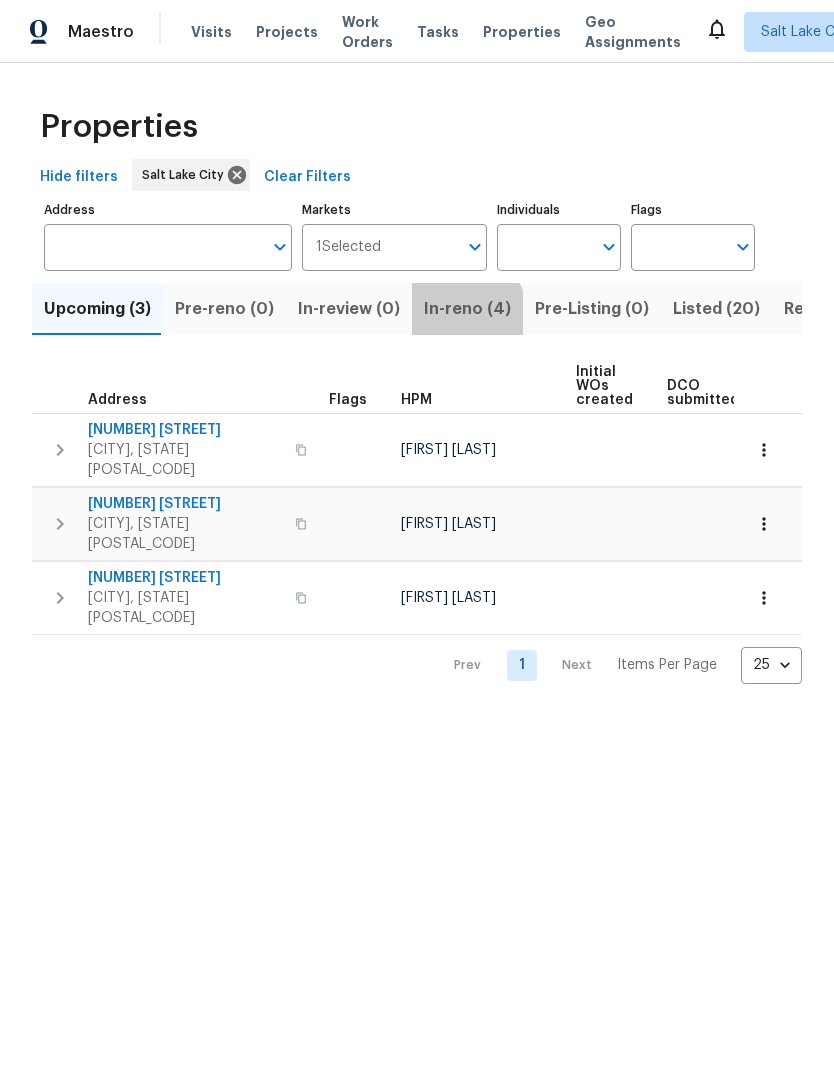 click on "In-reno (4)" at bounding box center [467, 309] 